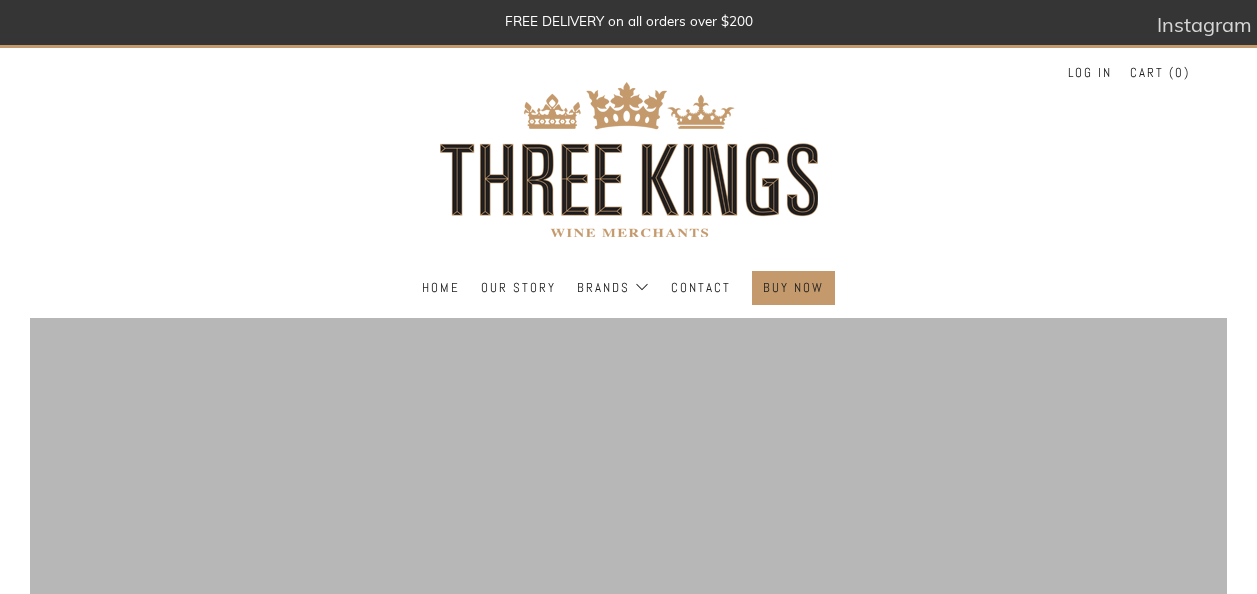scroll, scrollTop: 0, scrollLeft: 0, axis: both 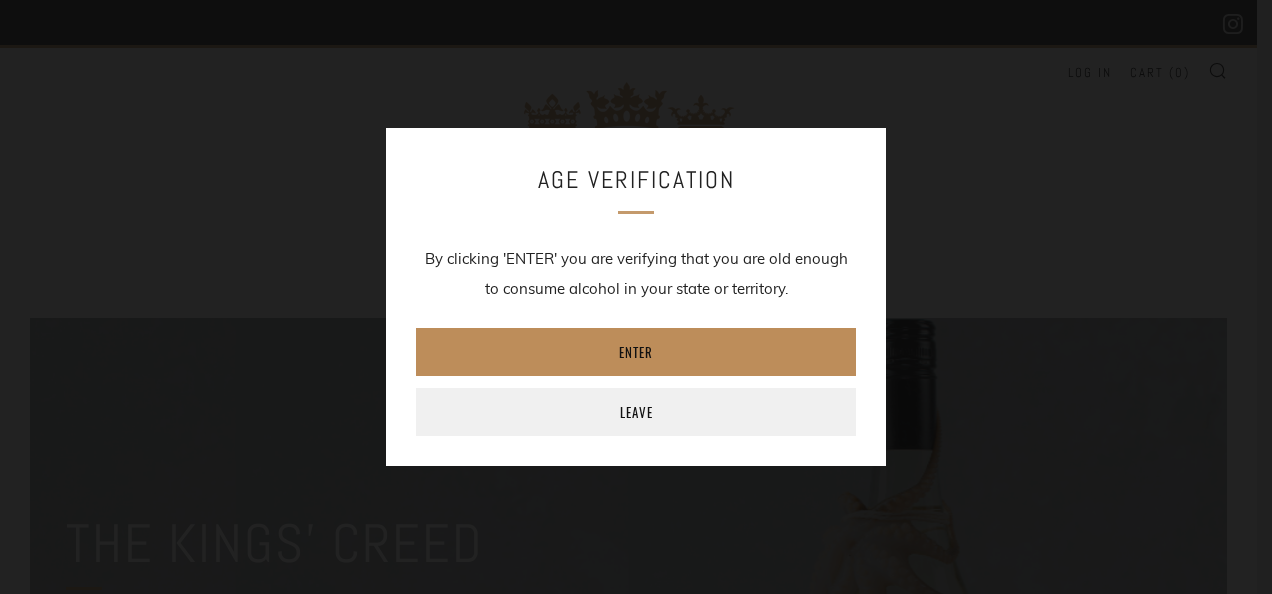 click on "Enter" at bounding box center (636, 352) 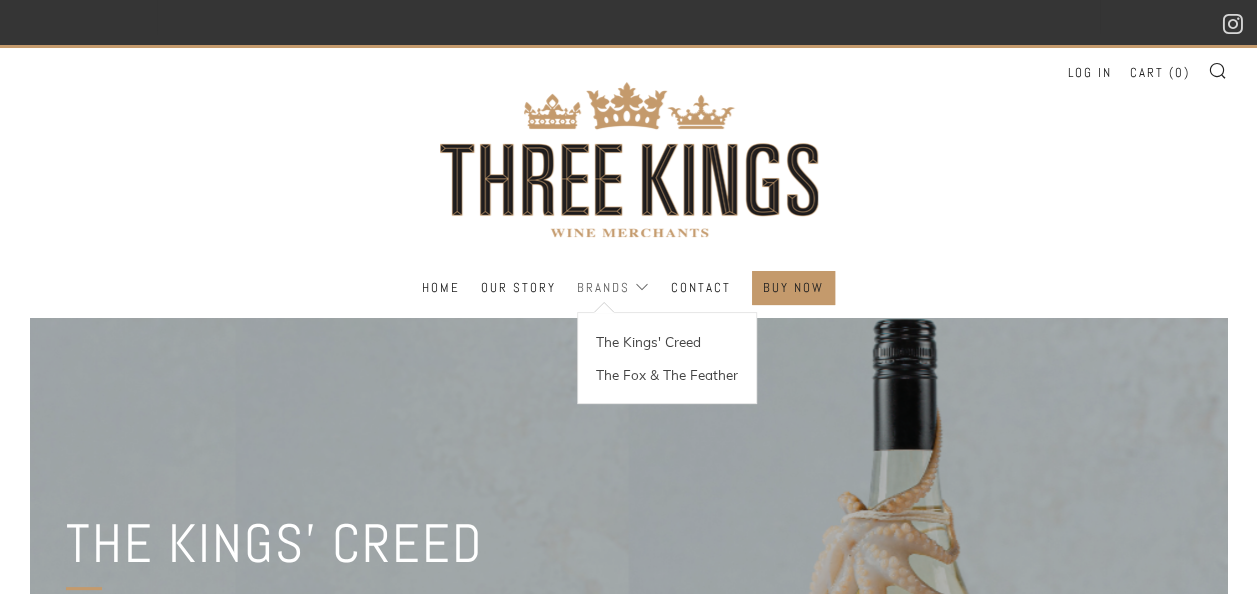 click on "Brands" at bounding box center [613, 288] 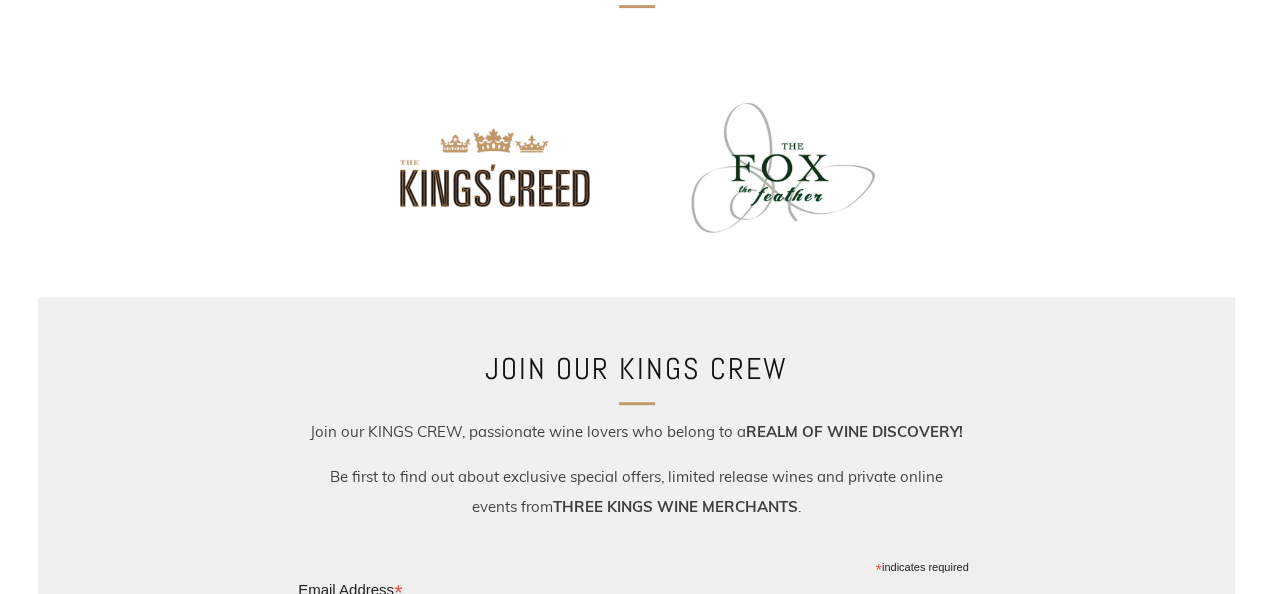 scroll, scrollTop: 0, scrollLeft: 0, axis: both 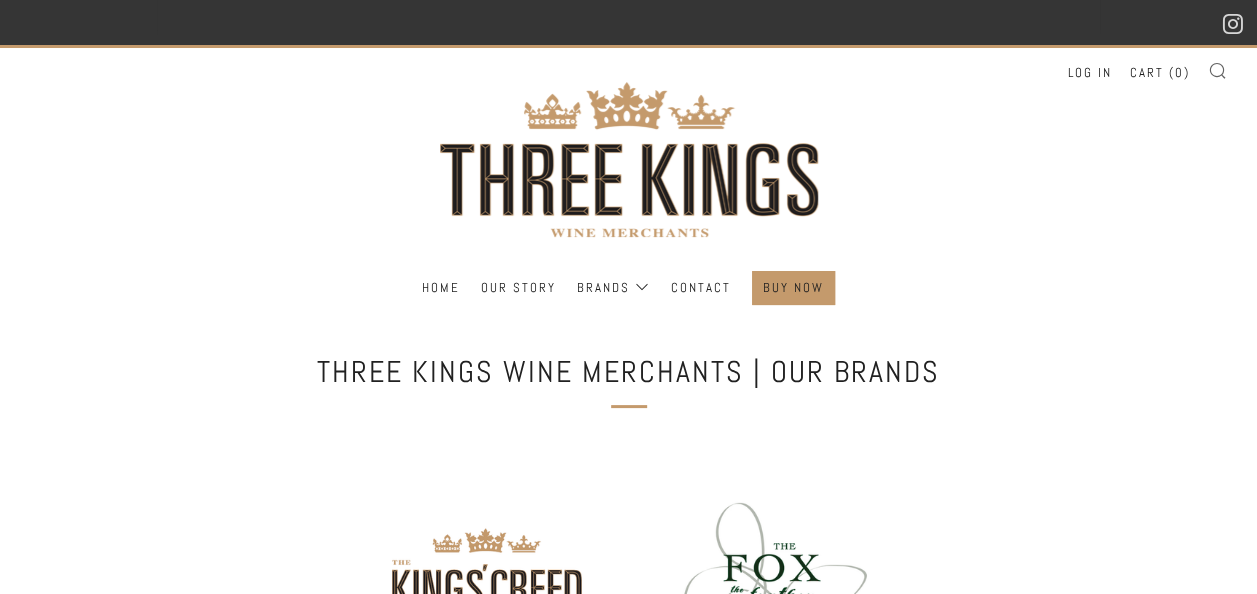click at bounding box center [1218, 70] 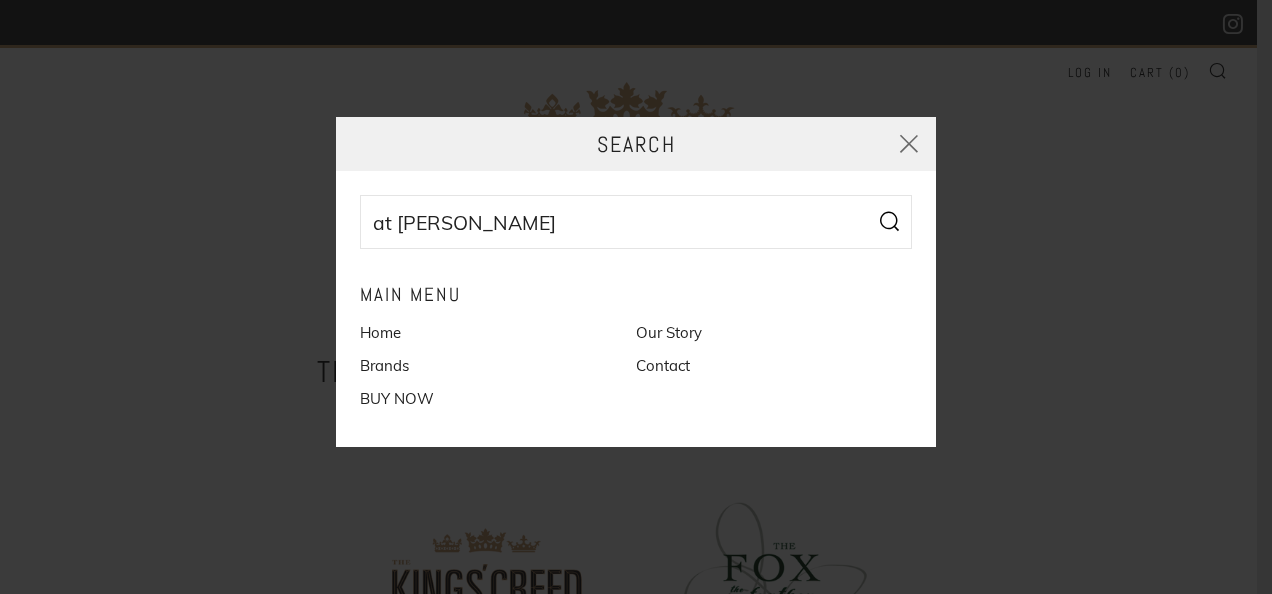 type on "at [PERSON_NAME]" 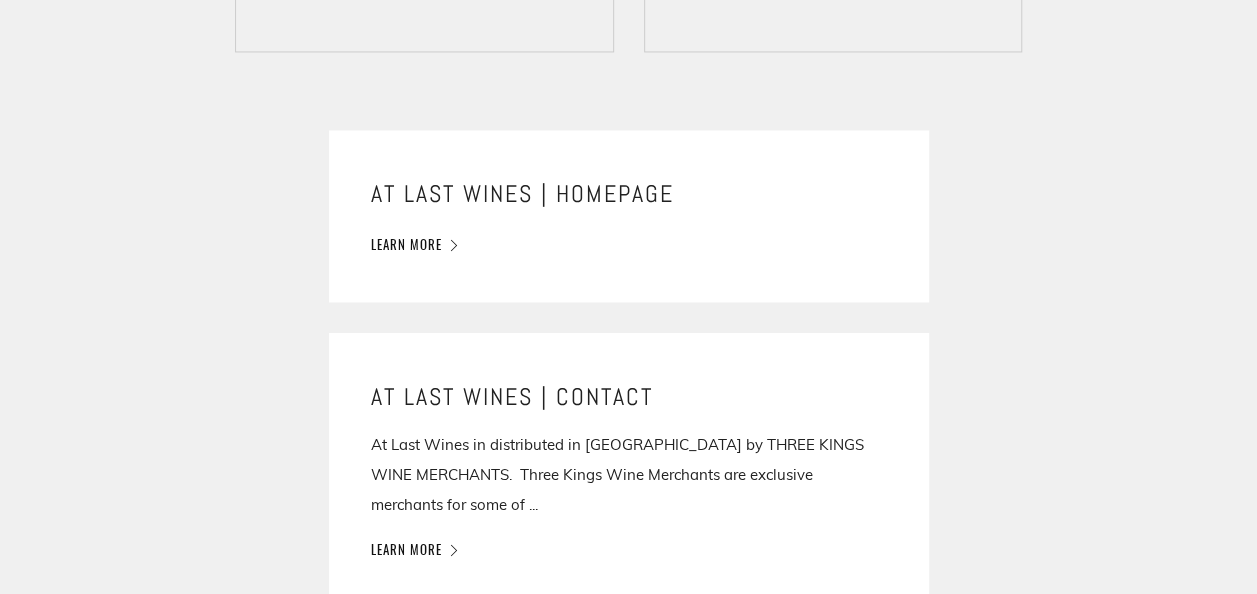 scroll, scrollTop: 1600, scrollLeft: 0, axis: vertical 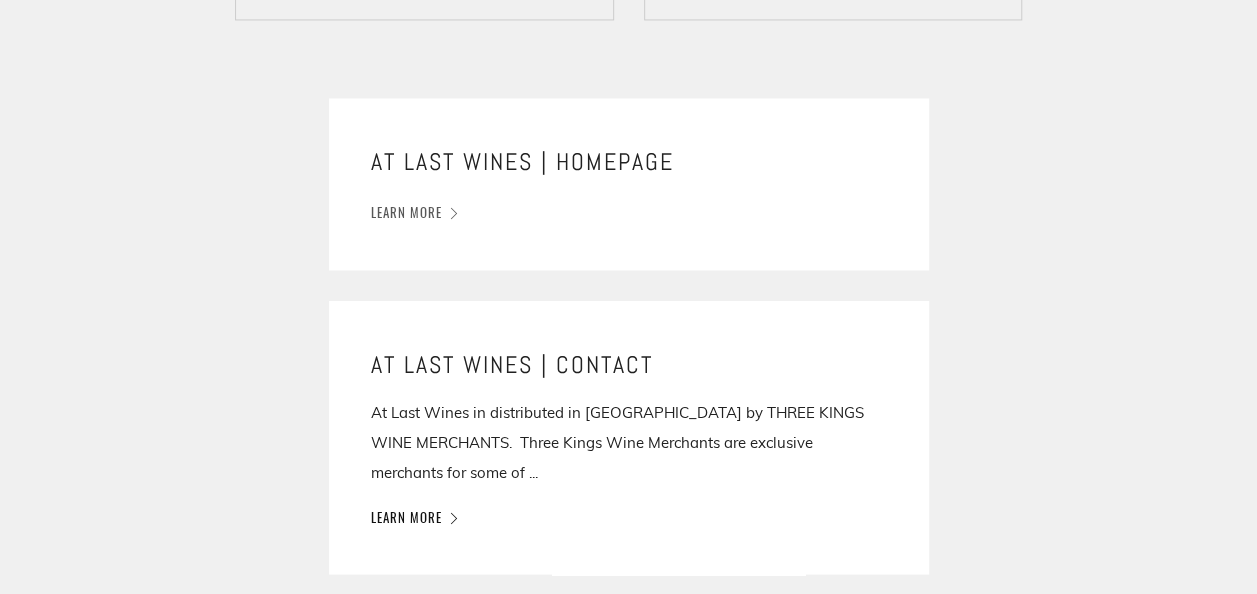 click on "Learn more" at bounding box center (413, 212) 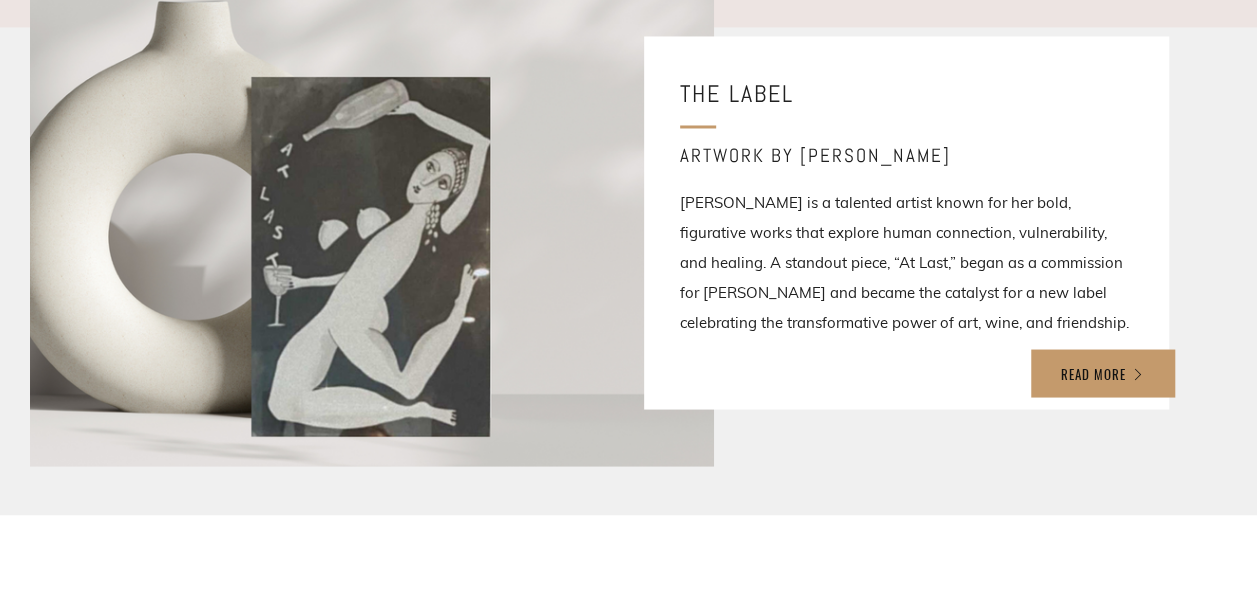 scroll, scrollTop: 1700, scrollLeft: 0, axis: vertical 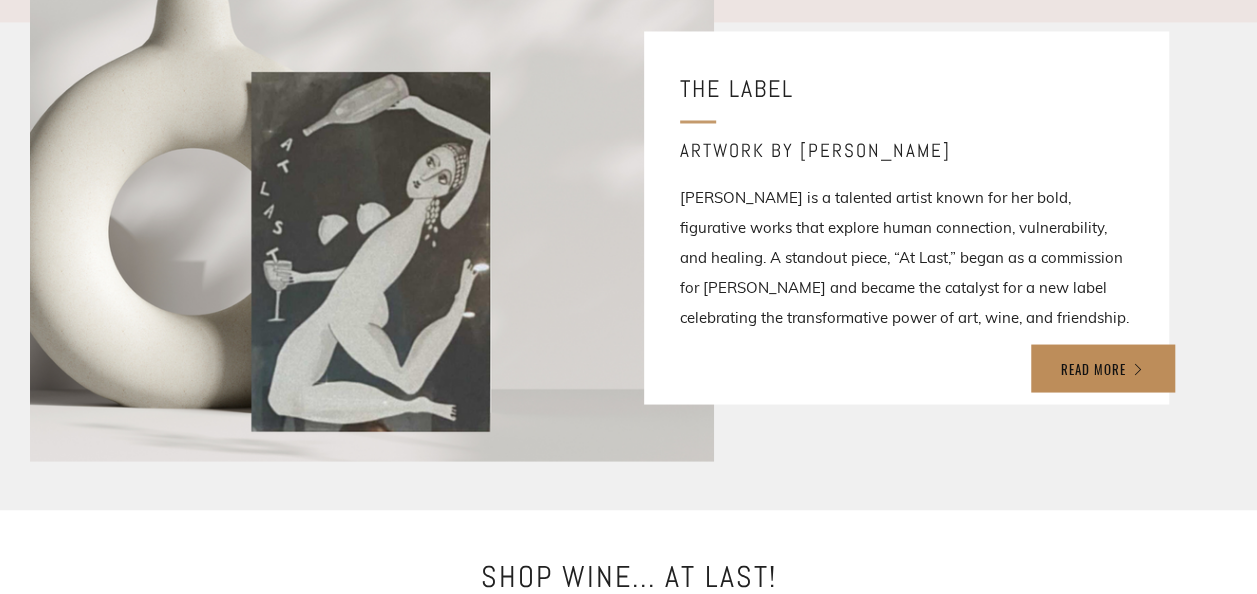 click on "READ MORE" at bounding box center (1103, 368) 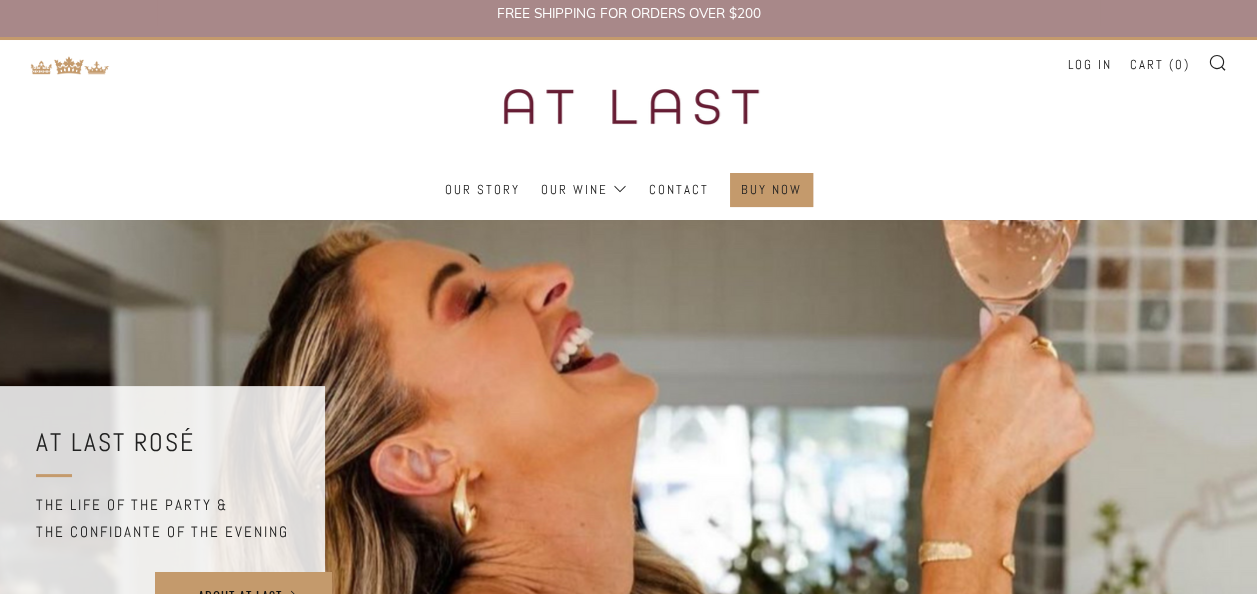 scroll, scrollTop: 0, scrollLeft: 0, axis: both 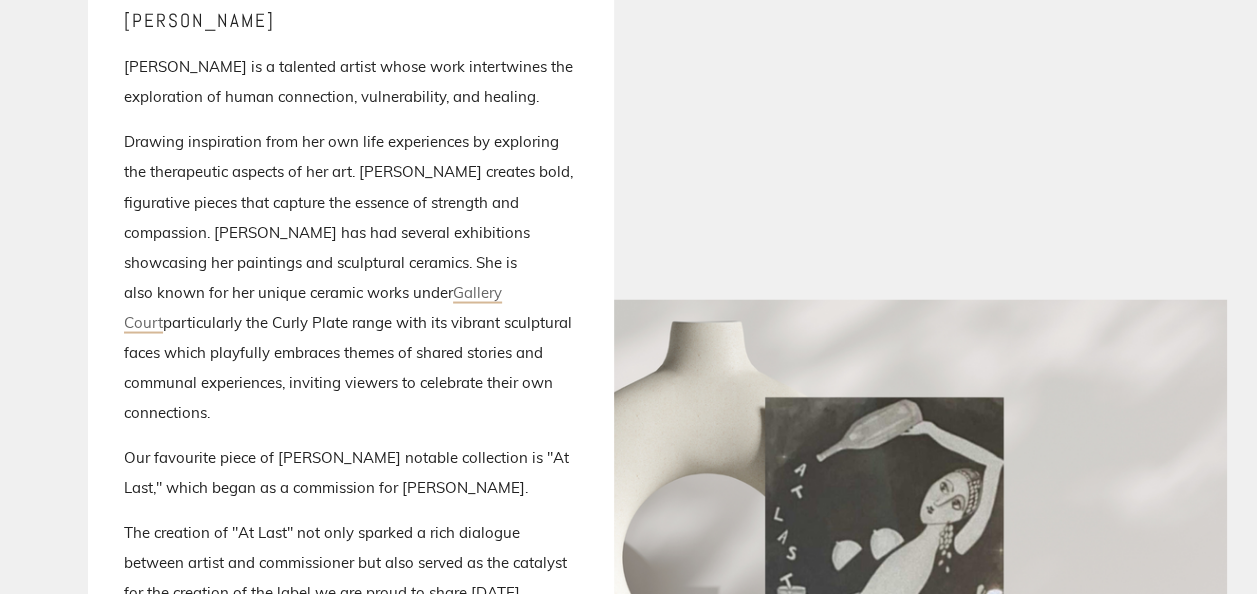 click on "Gallery Court" at bounding box center [313, 307] 